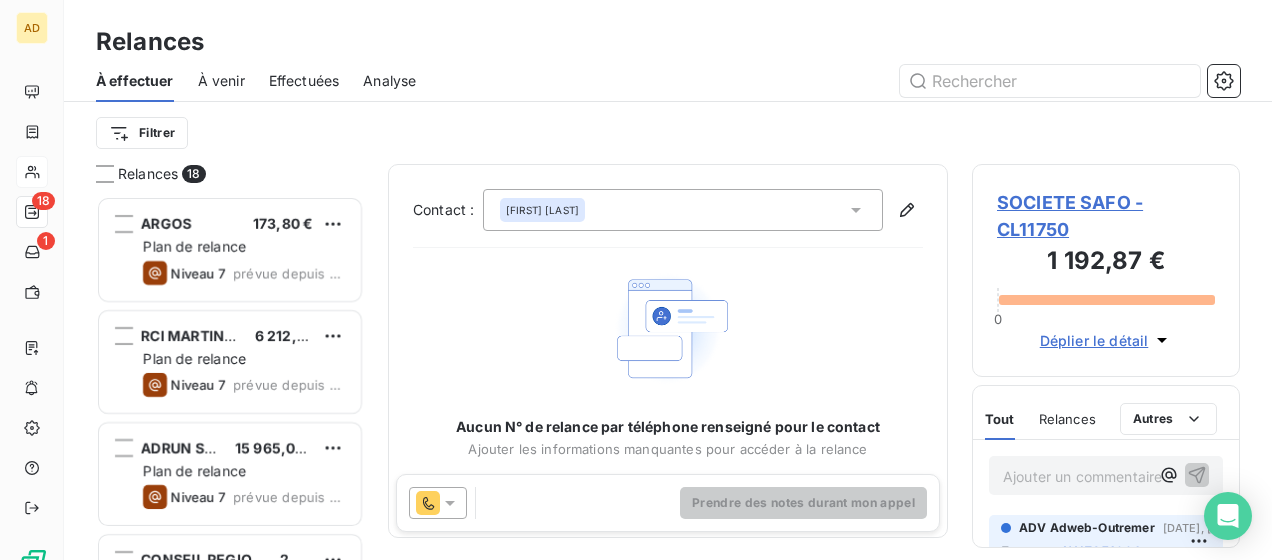 scroll, scrollTop: 0, scrollLeft: 0, axis: both 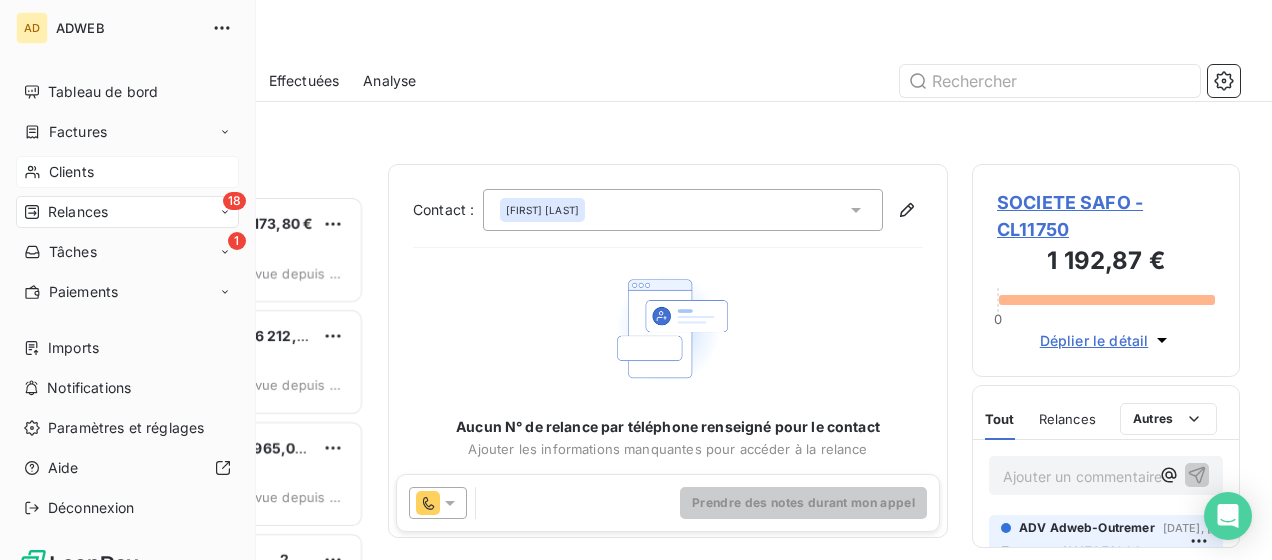 drag, startPoint x: 57, startPoint y: 160, endPoint x: 52, endPoint y: 172, distance: 13 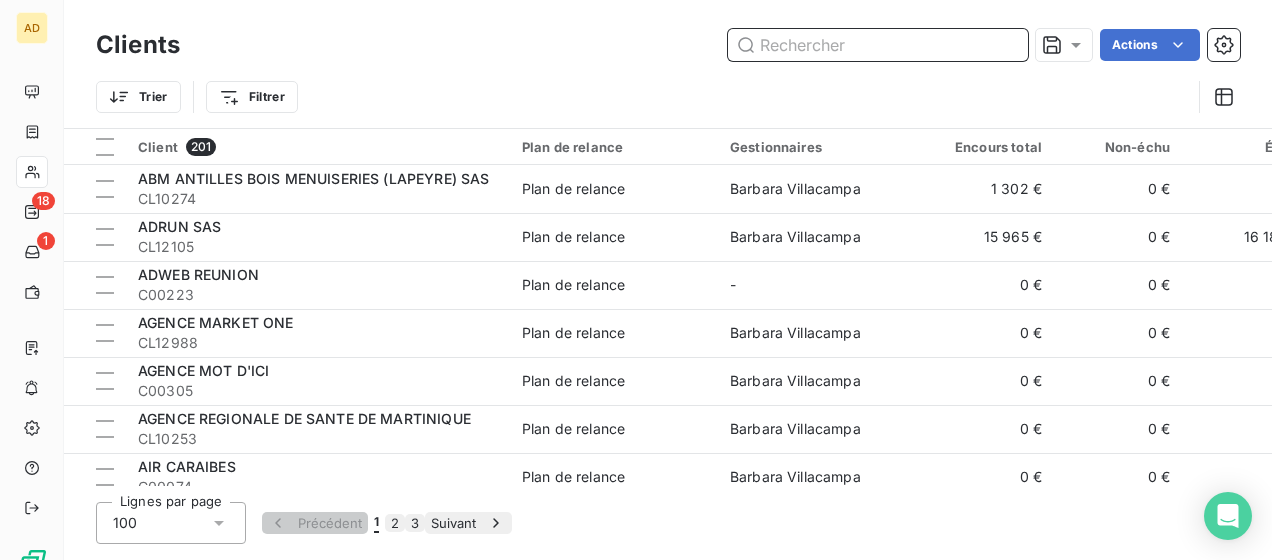 click at bounding box center [878, 45] 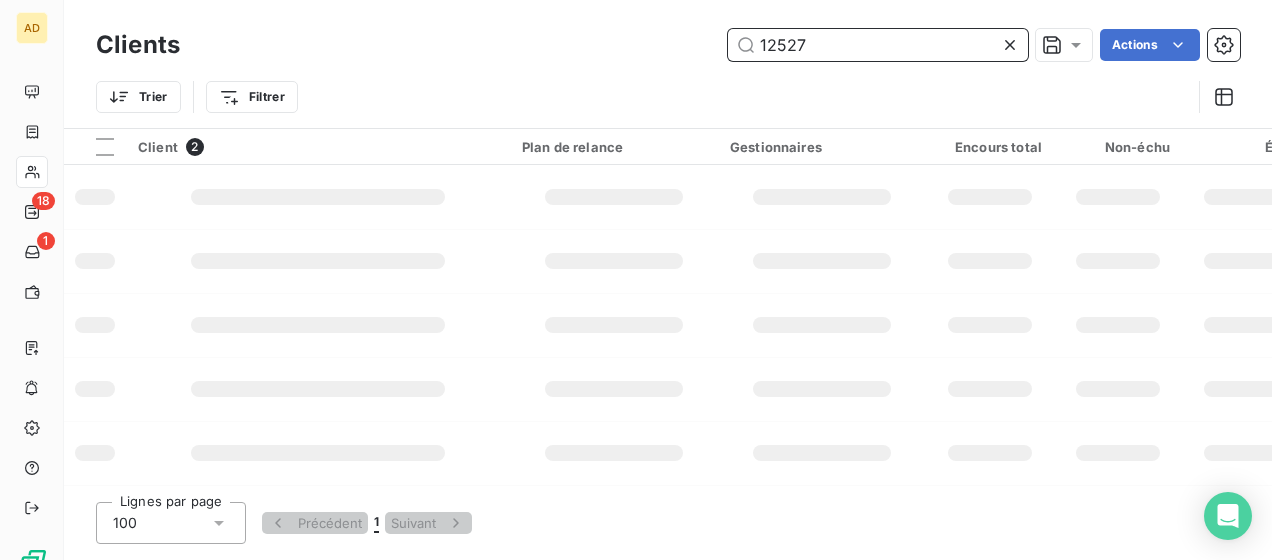 type on "12527" 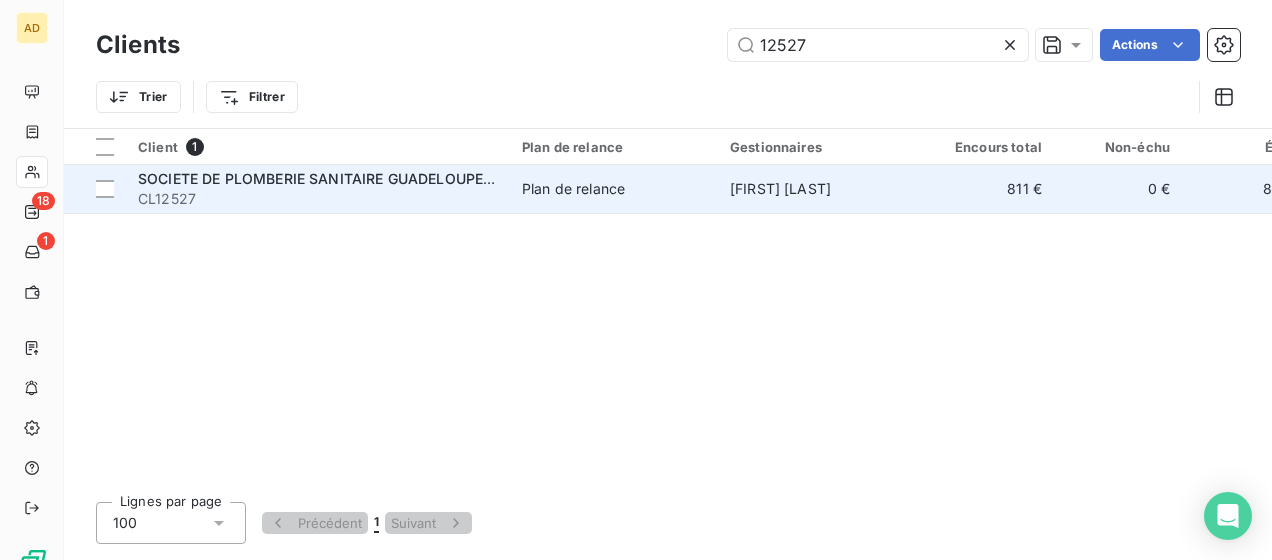 click on "SOCIETE DE PLOMBERIE SANITAIRE GUADELOUPEENNE - SOPSA GUADELOUPE" at bounding box center (411, 178) 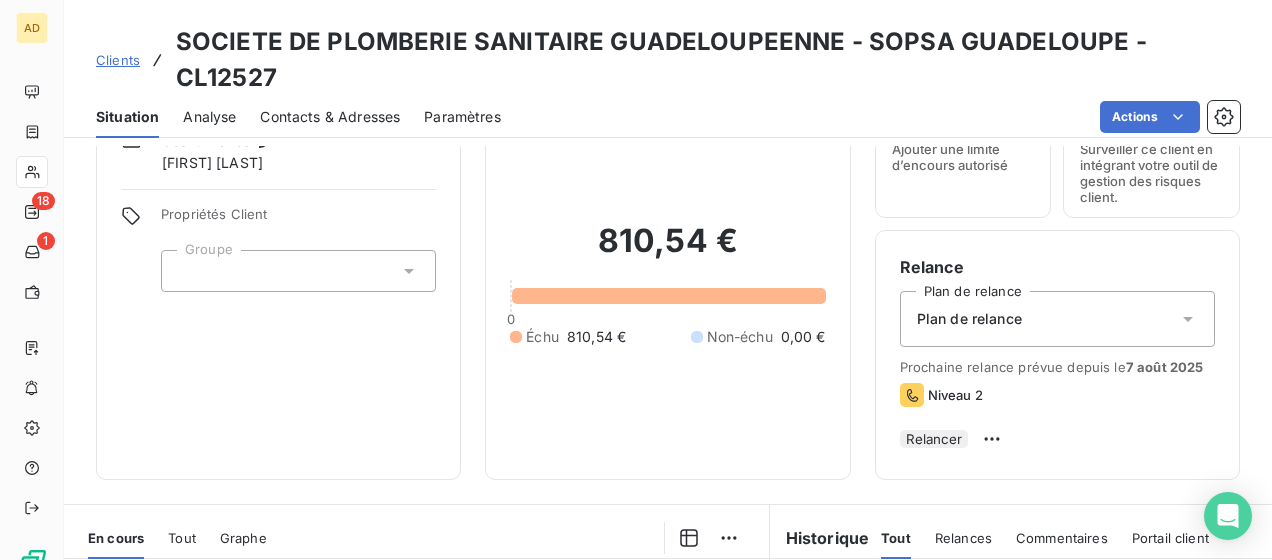 scroll, scrollTop: 400, scrollLeft: 0, axis: vertical 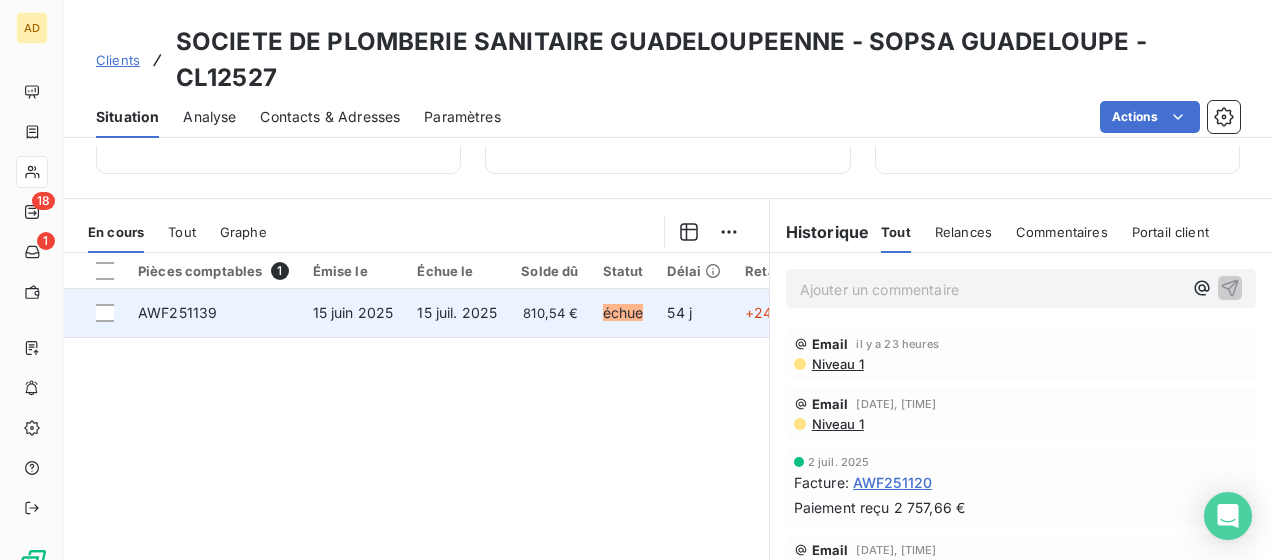 click on "15 juil. 2025" at bounding box center (457, 313) 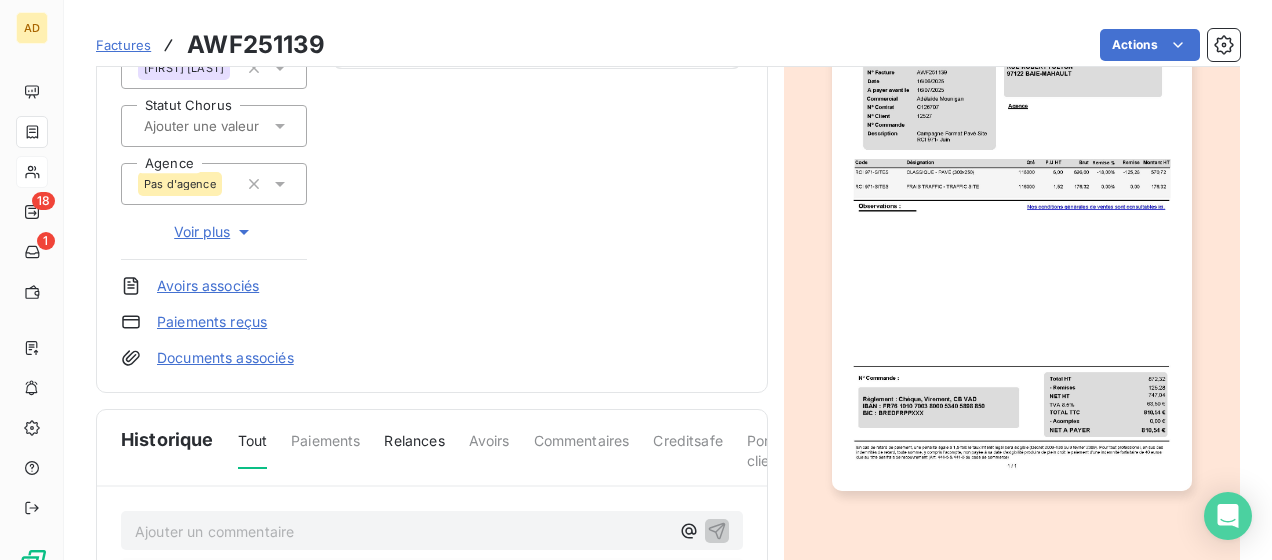 scroll, scrollTop: 402, scrollLeft: 0, axis: vertical 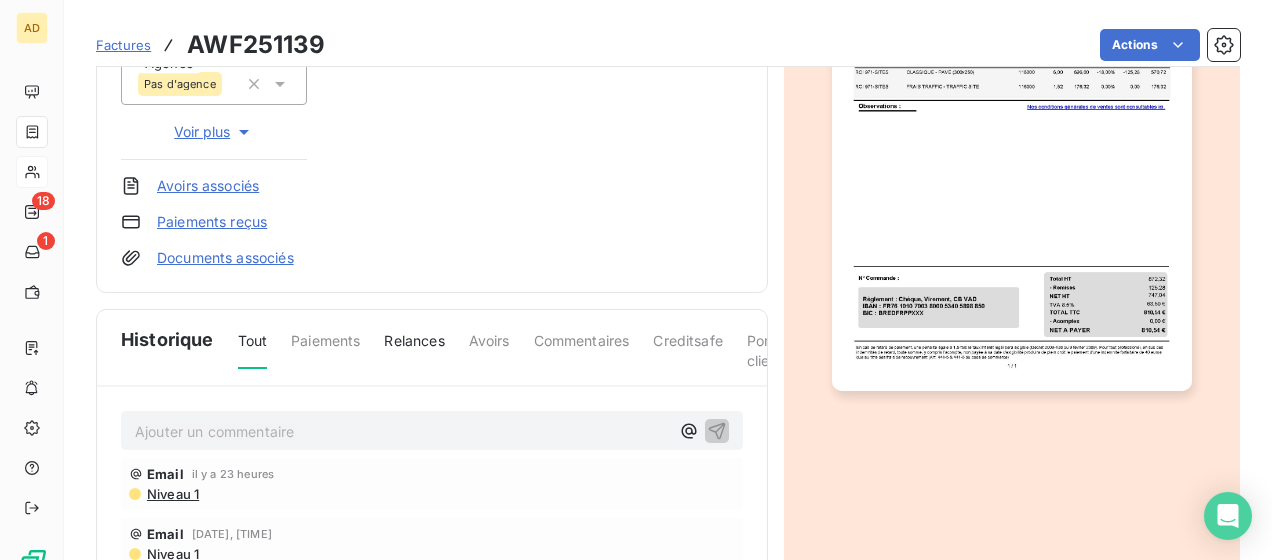 click on "Ajouter un commentaire ﻿" at bounding box center (402, 431) 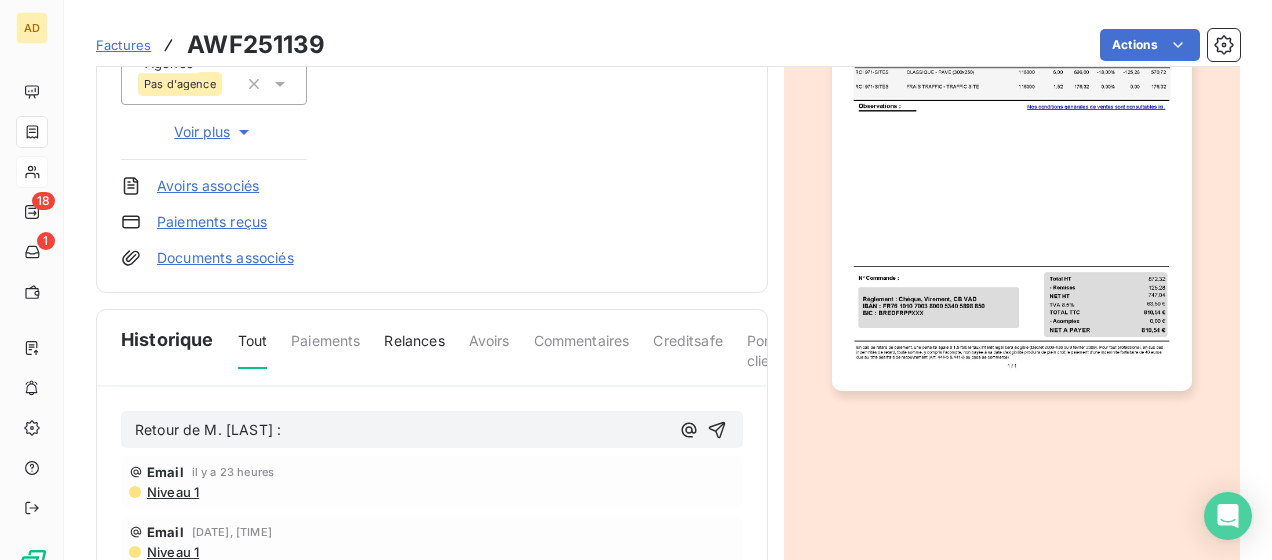 click on "Retour de M. [LAST] :" at bounding box center [402, 430] 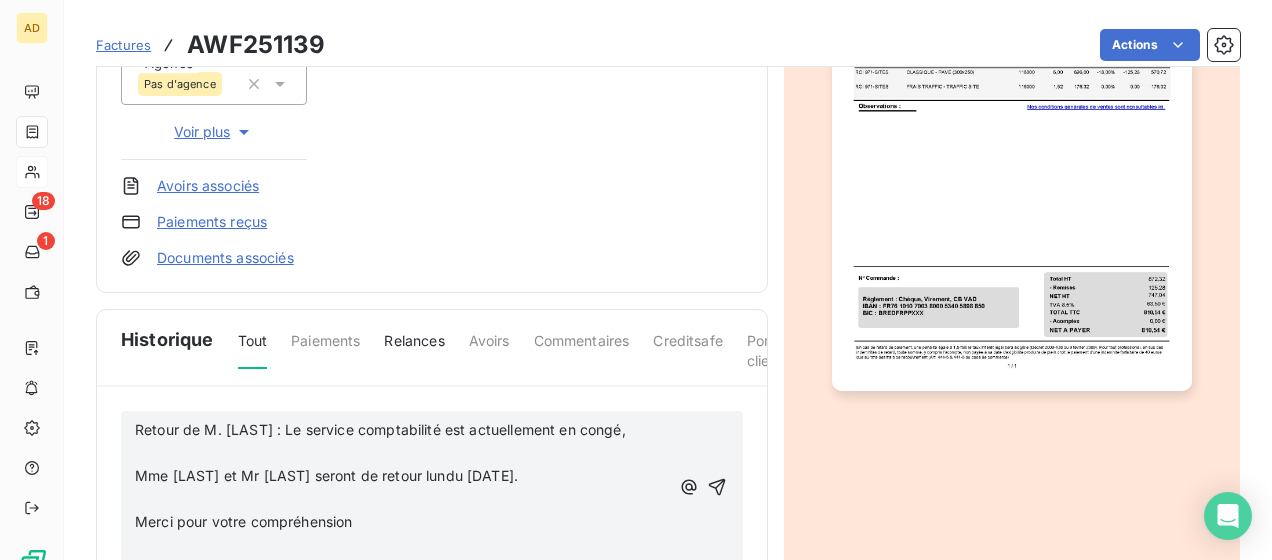 click on "Mme [LAST] et Mr [LAST] seront de retour lundu [DATE]." at bounding box center (326, 475) 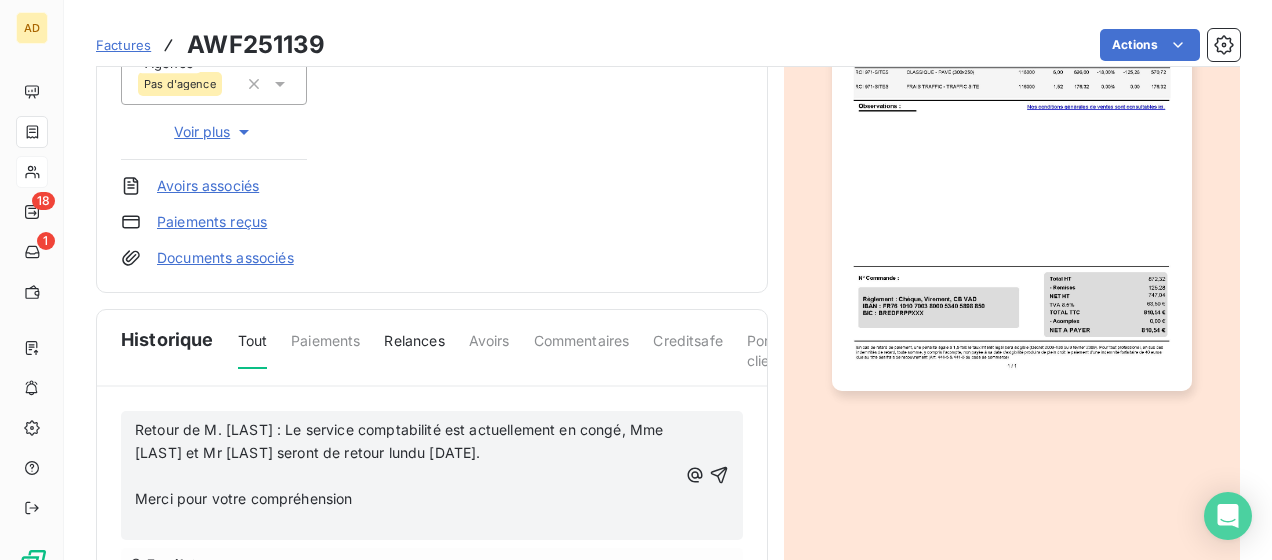 click on "Merci pour votre compréhension" at bounding box center (244, 498) 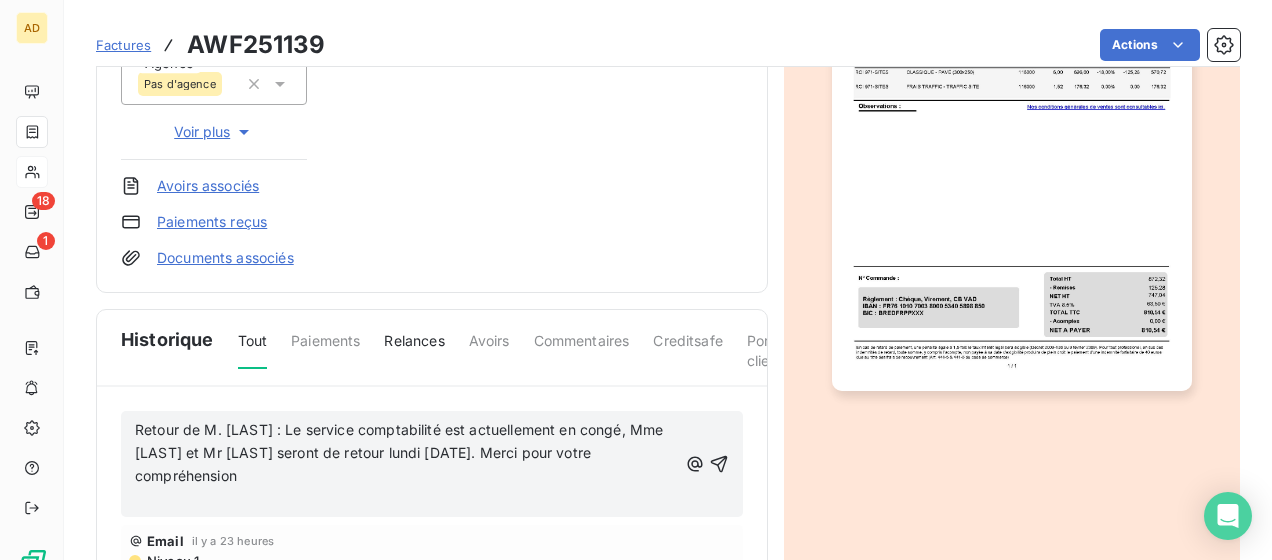 click on "﻿" at bounding box center [406, 499] 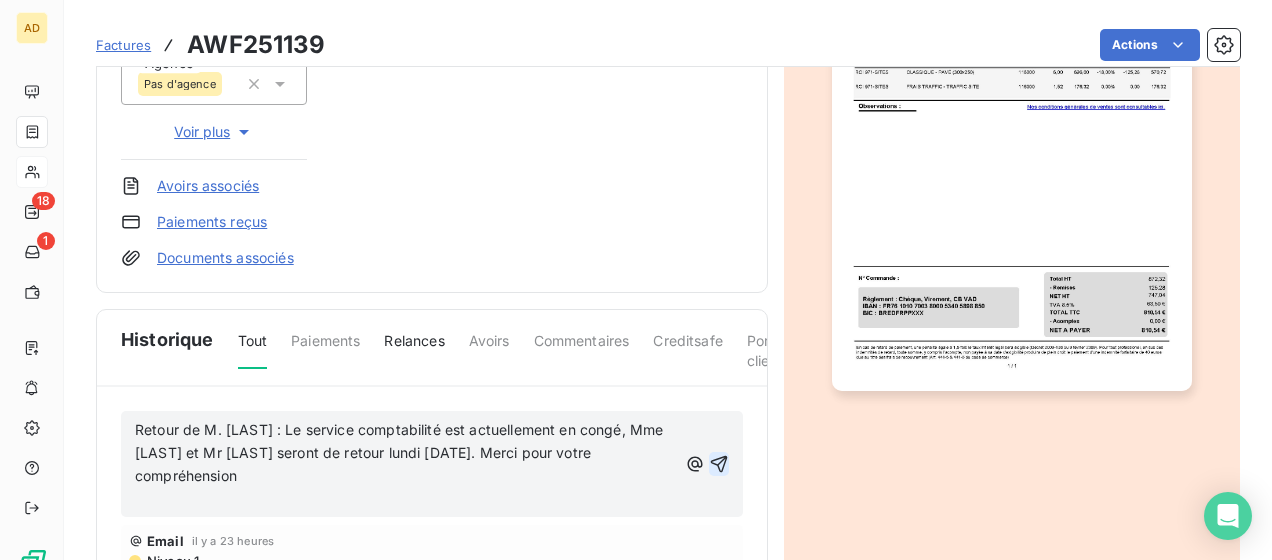 click 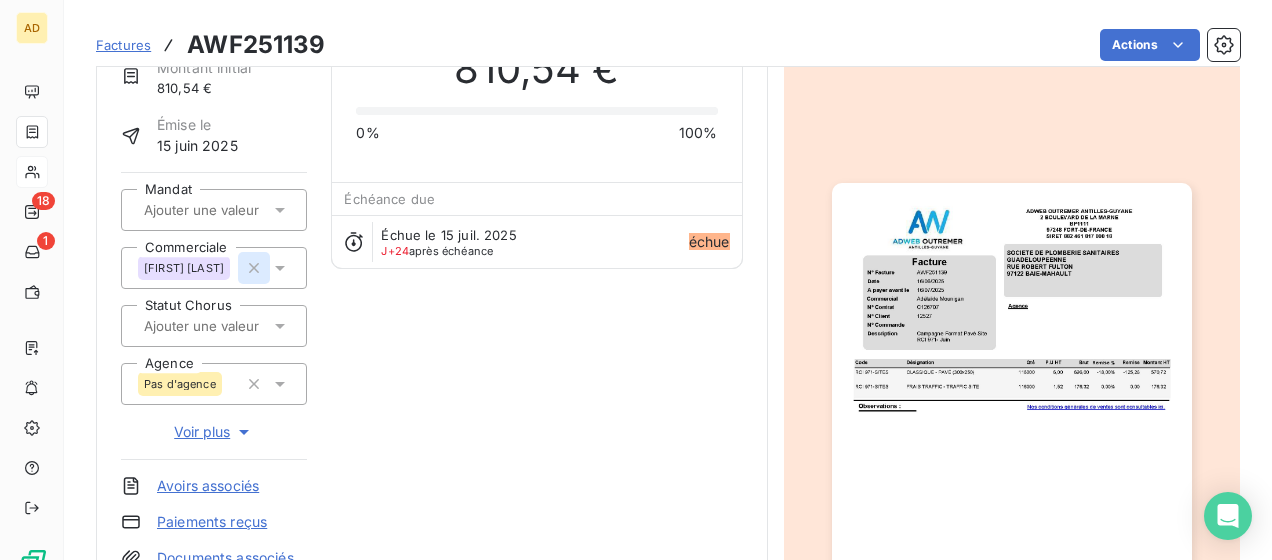 scroll, scrollTop: 0, scrollLeft: 0, axis: both 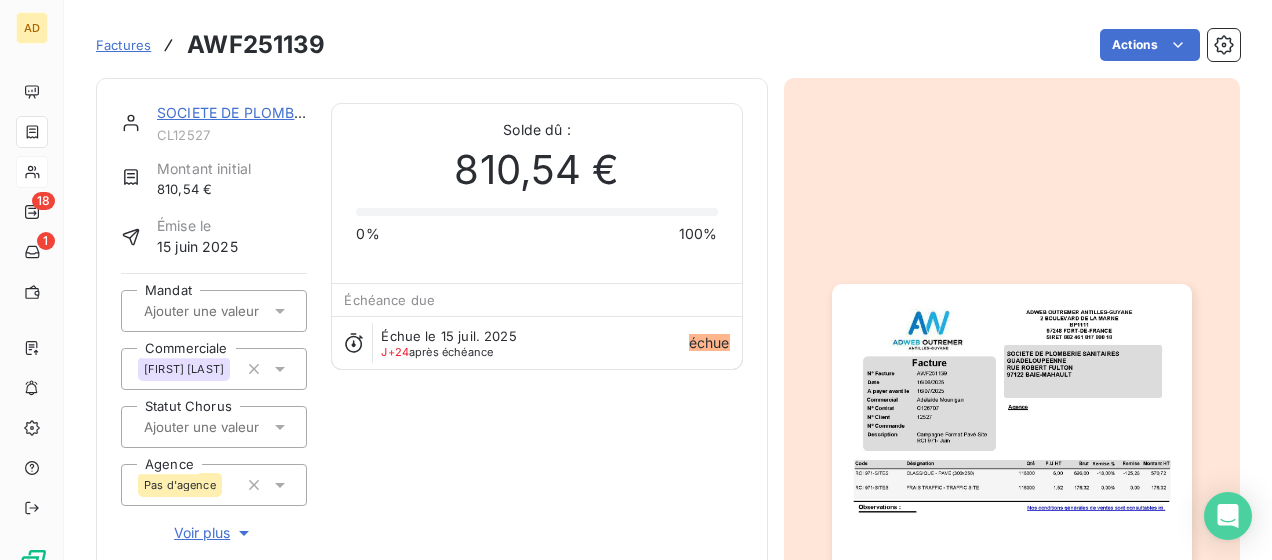 click on "SOCIETE DE PLOMBERIE SANITAIRE GUADELOUPEENNE - SOPSA GUADELOUPE" at bounding box center [430, 112] 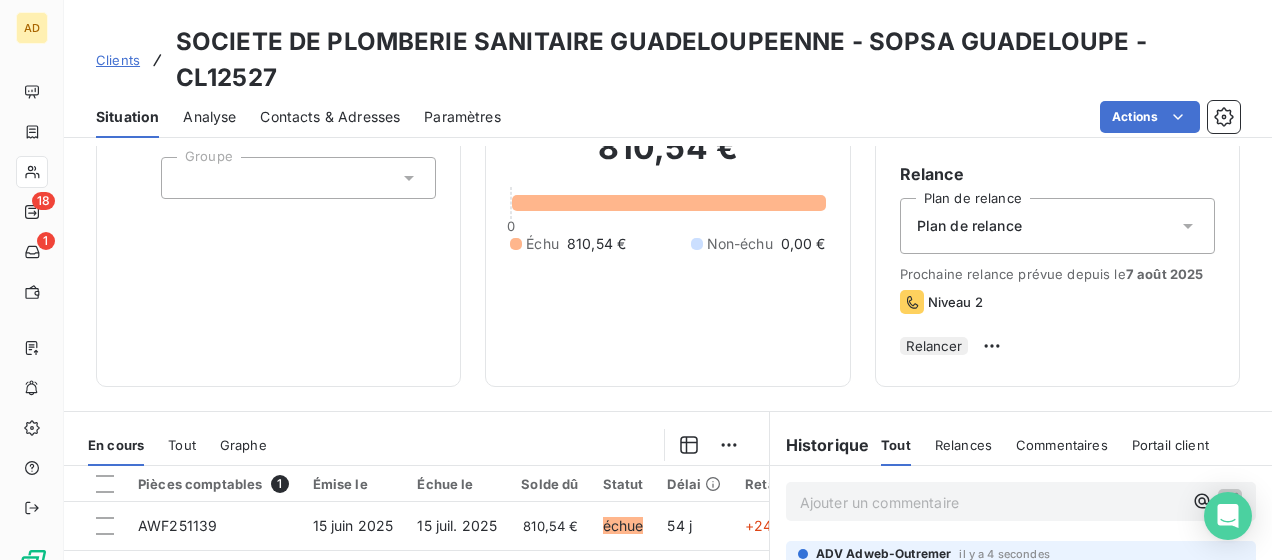 scroll, scrollTop: 200, scrollLeft: 0, axis: vertical 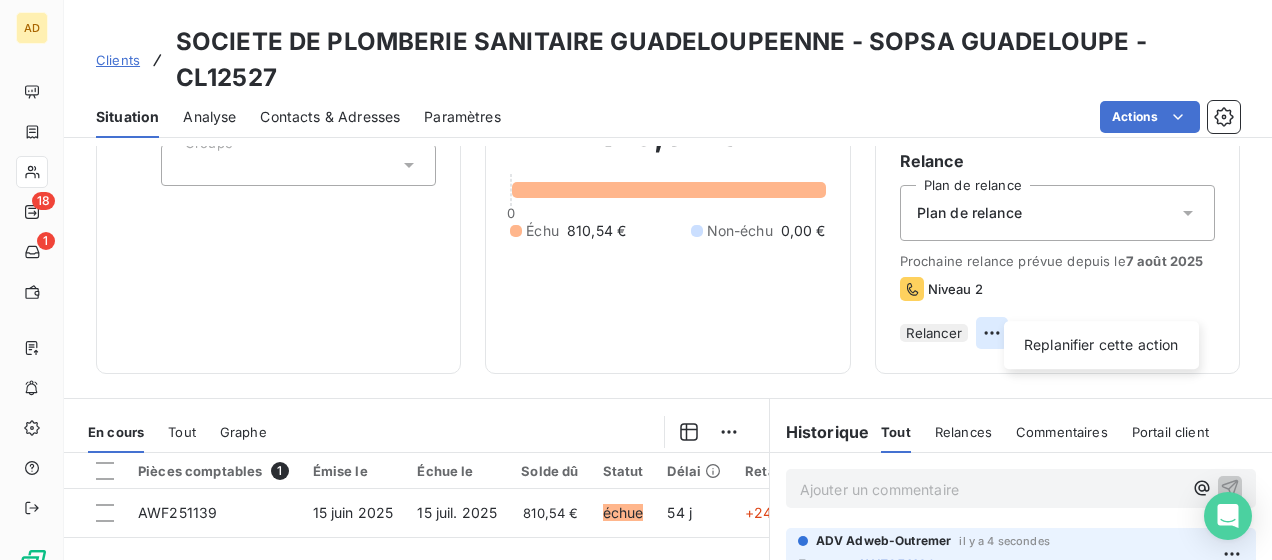click on "AD [NUMBER] 1 Clients [COMPANY_NAME] - [ID] Situation Analyse Contacts & Adresses Paramètres Actions Informations client Gestionnaires [FIRST] [LAST]   Propriétés Client Groupe Encours client   [CURRENCY] [NUMBER] Échu [CURRENCY] Non-échu [CURRENCY]     Limite d’encours Ajouter une limite d’encours autorisé Gestion du risque Surveiller ce client en intégrant votre outil de gestion des risques client. Relance Plan de relance Plan de relance Prochaine relance prévue depuis le  [DATE] Niveau [NUMBER] Relancer Replanifier cette action En cours Tout Graphe Pièces comptables 1 Émise le Échue le Solde dû Statut Délai   Retard   [ID] [DATE] [DATE] [CURRENCY] échue [NUMBER] j [NUMBER] j Lignes par page [NUMBER] Précédent 1 Suivant Historique Tout Relances Commentaires Portail client Tout Relances Commentaires Portail client Ajouter un commentaire ﻿ ADV   Adweb-Outremer il y a [NUMBER] secondes Facture  : [ID]
﻿ Email Niveau [NUMBER] Email" at bounding box center [636, 280] 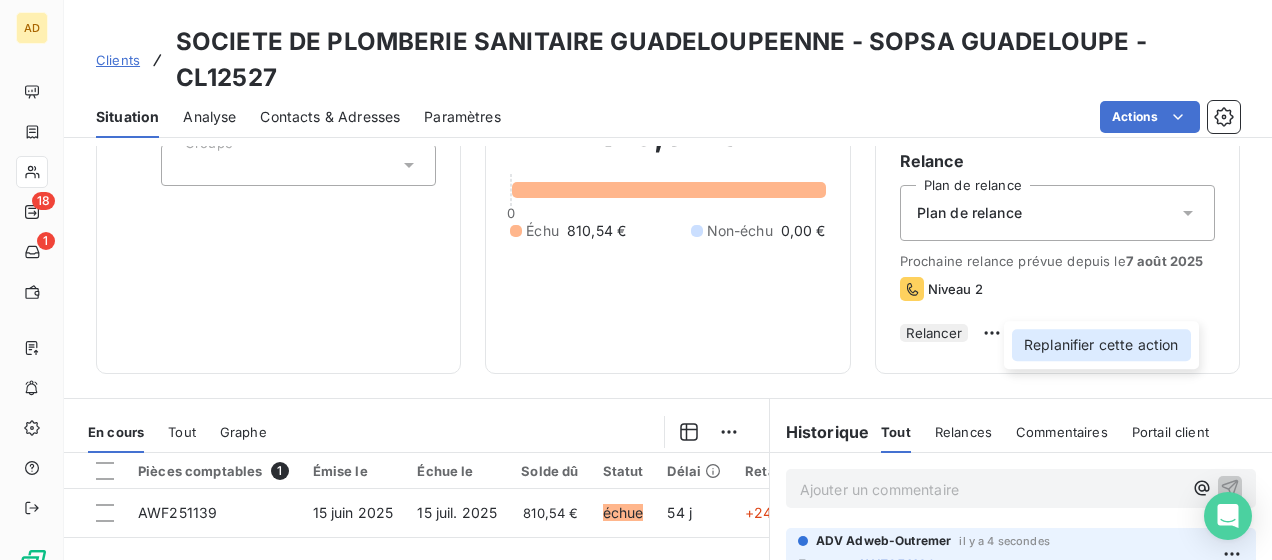 click on "Replanifier cette action" at bounding box center (1101, 345) 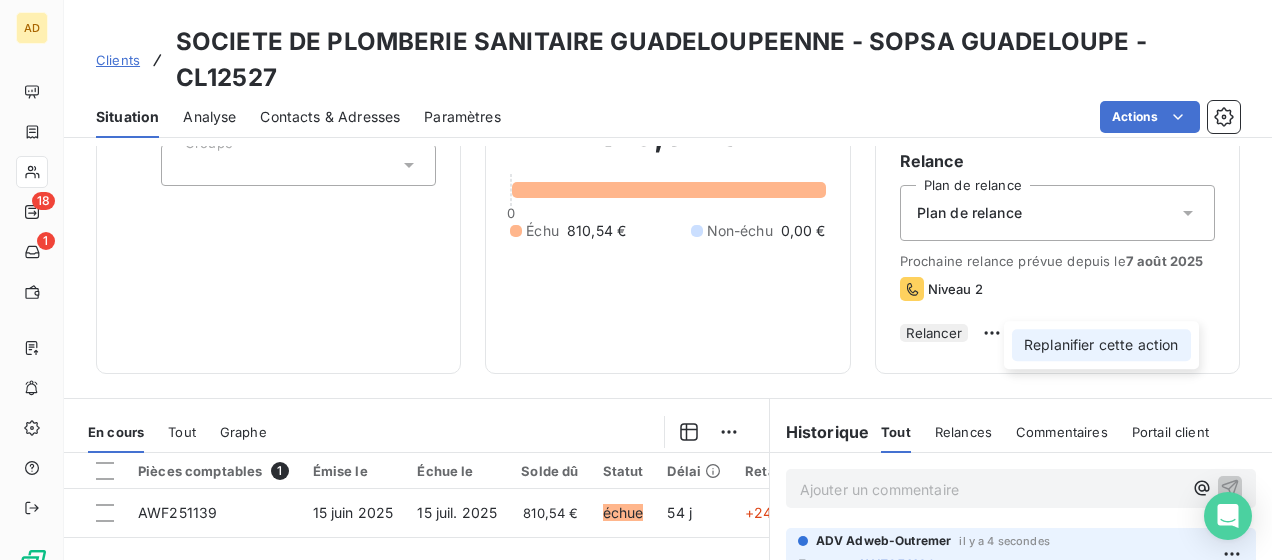 select on "7" 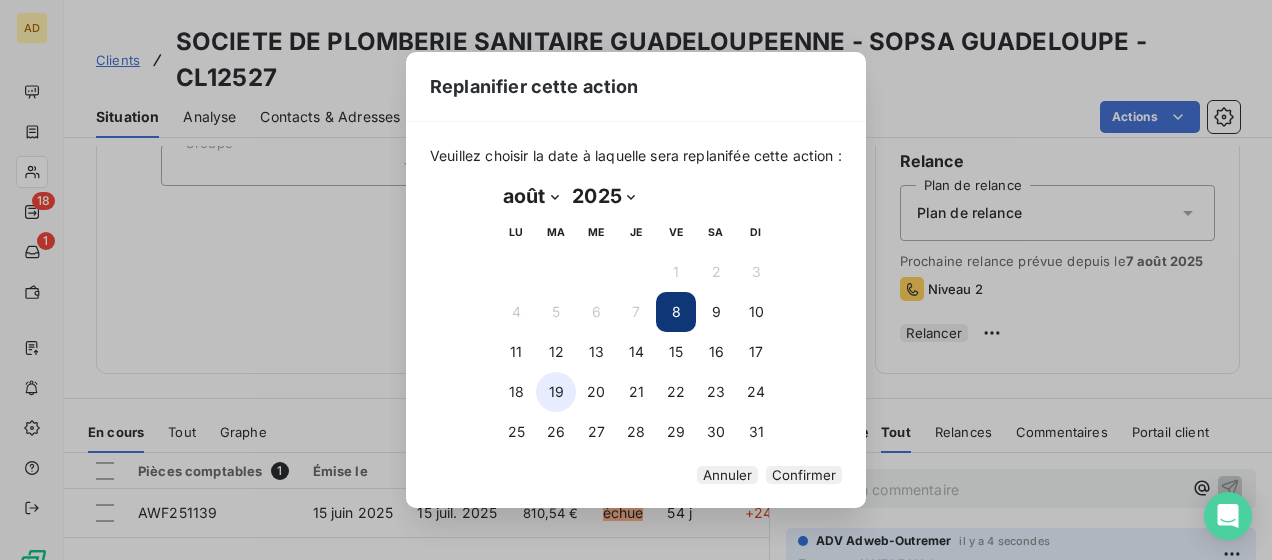 click on "19" at bounding box center [556, 392] 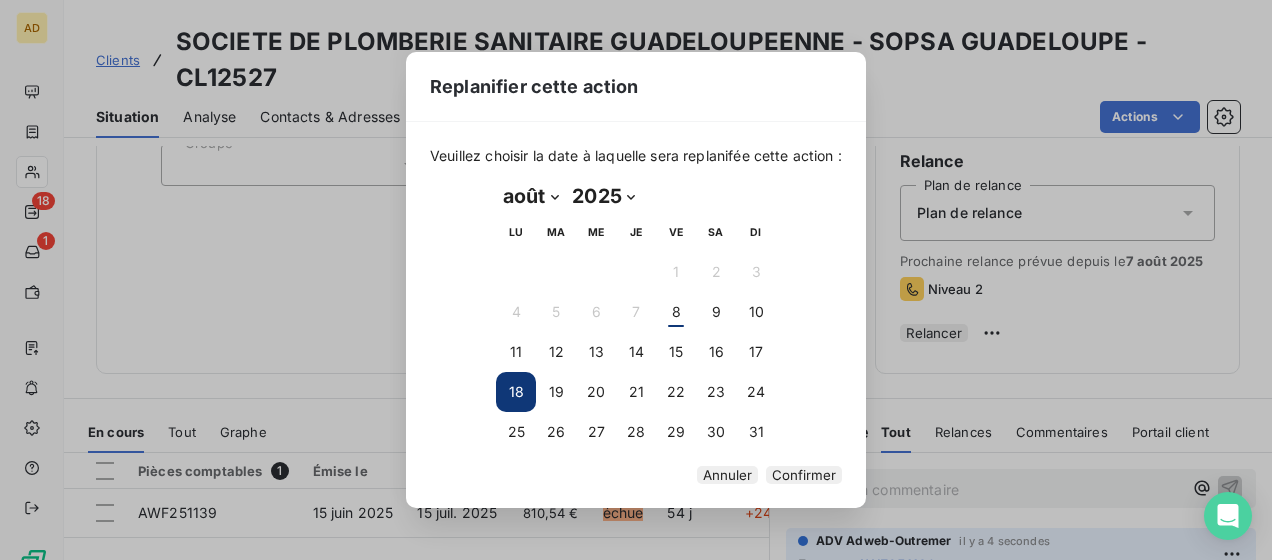 click on "Confirmer" at bounding box center (804, 475) 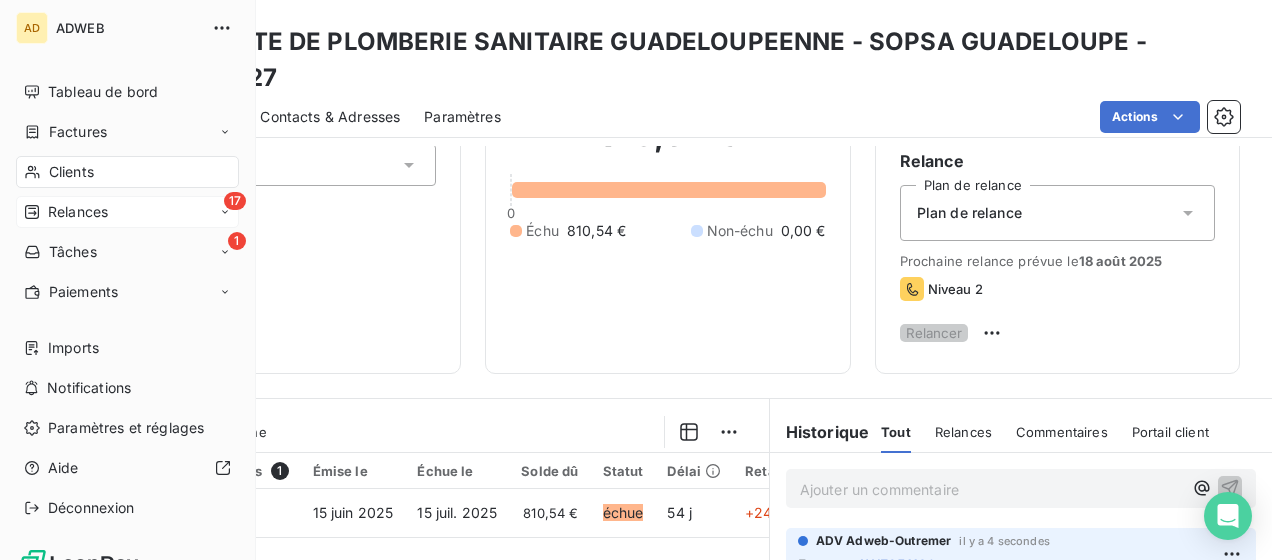 click on "17 Relances" at bounding box center (127, 212) 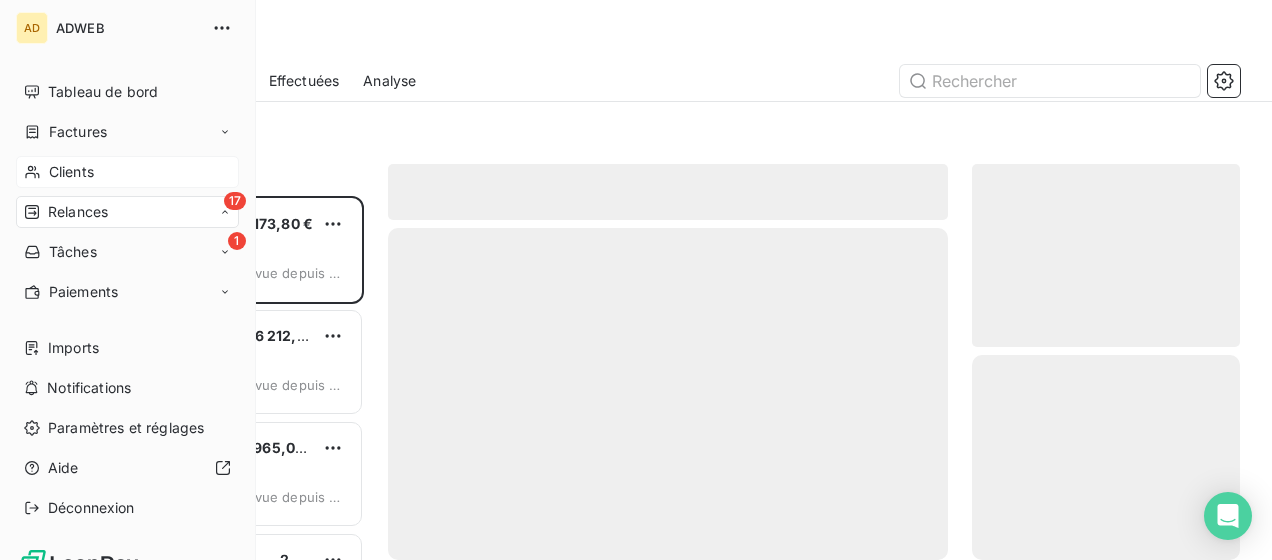 scroll, scrollTop: 16, scrollLeft: 16, axis: both 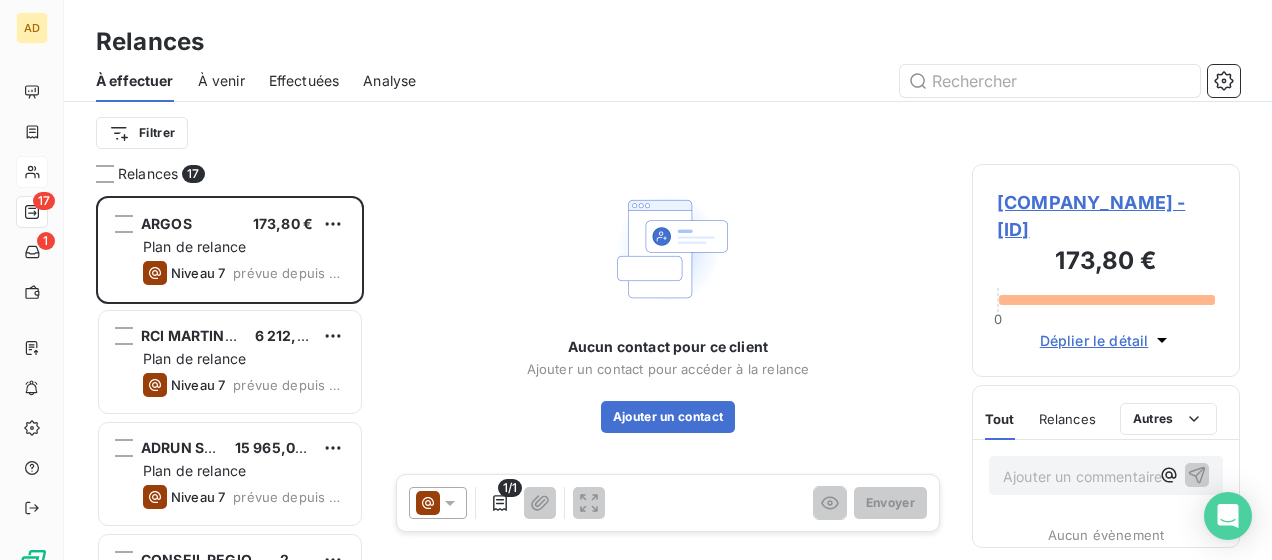 click on "À venir" at bounding box center (221, 81) 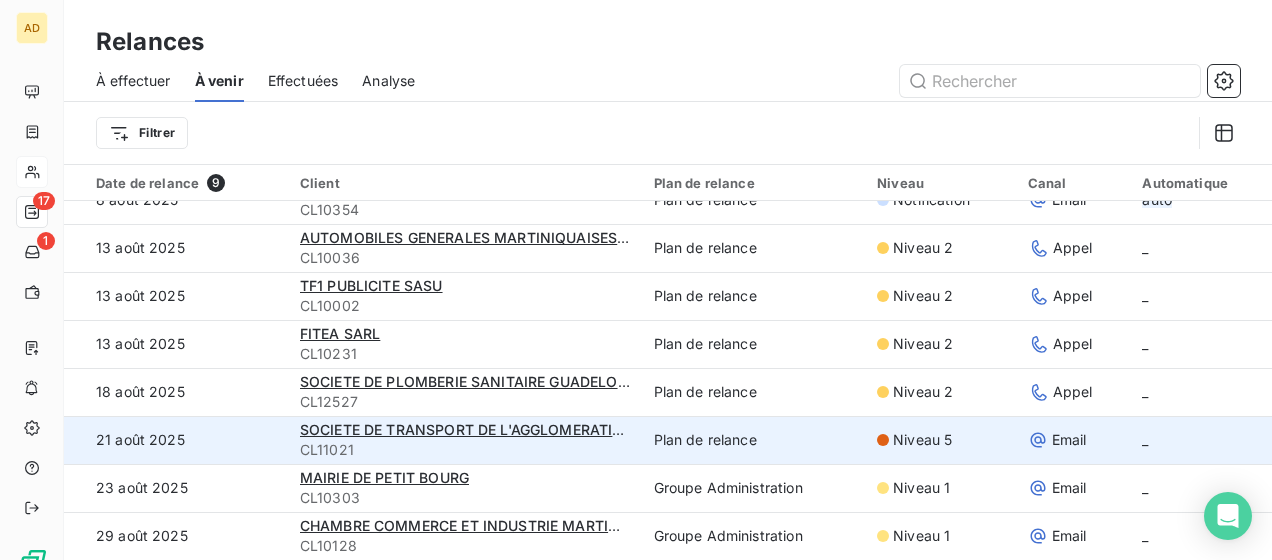 scroll, scrollTop: 0, scrollLeft: 0, axis: both 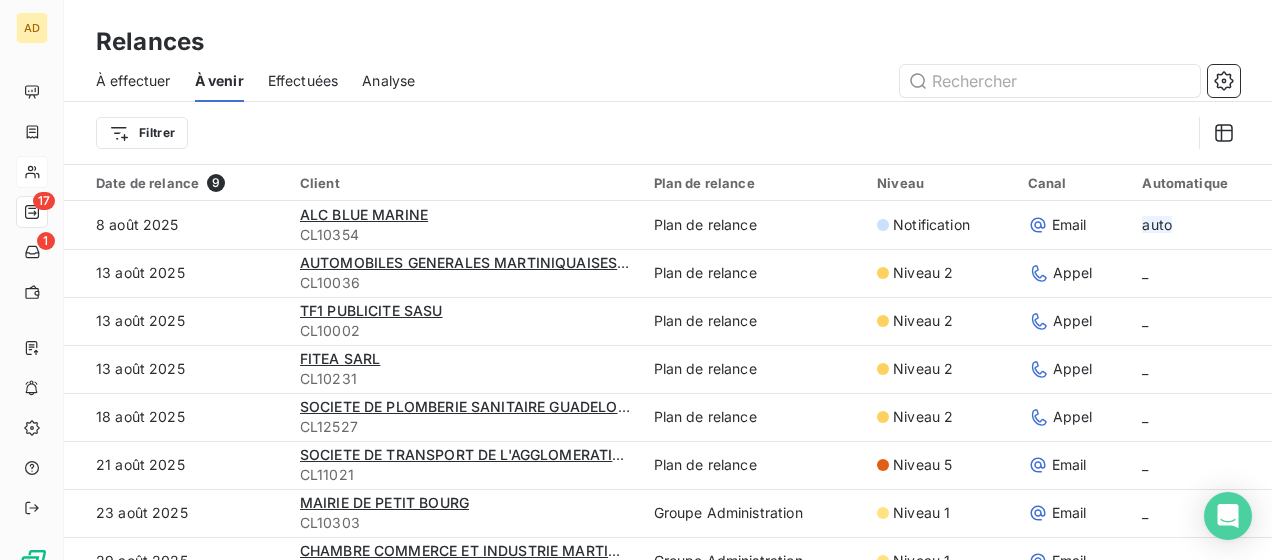 click on "Niveau" at bounding box center (940, 183) 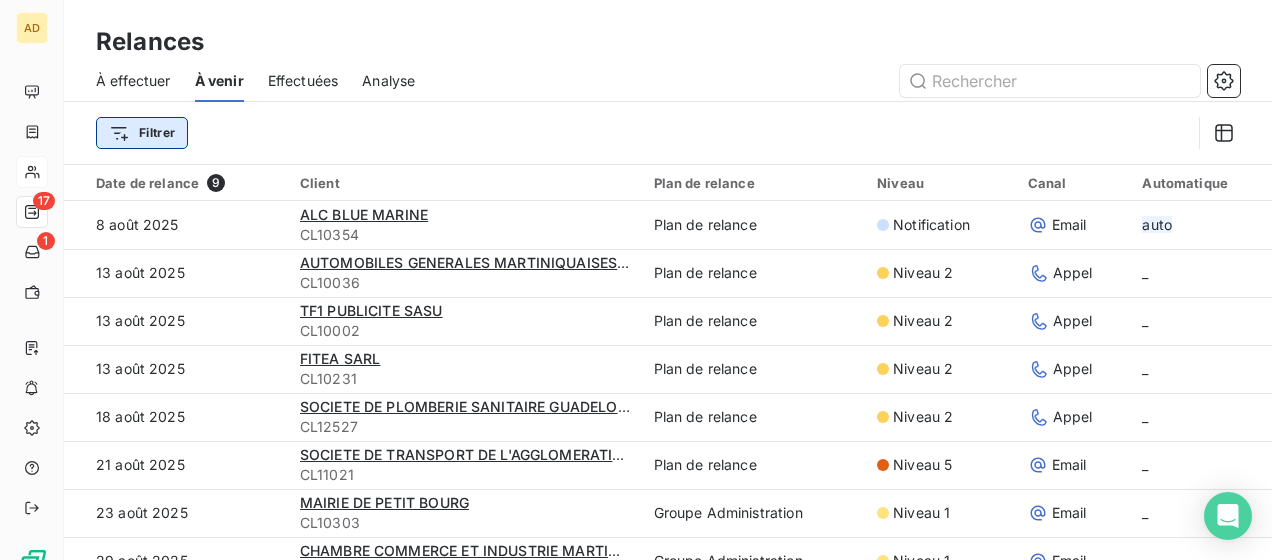 click on "AD [NUMBER] 1 Relances À effectuer À venir Effectuées Analyse Filtrer Date de relance [NUMBER] Client Plan de relance Niveau Canal Automatique [DATE] [COMPANY_NAME] [ID] Plan de relance Notification Email auto [DATE] [COMPANY_NAME] SARL [ID] Plan de relance Niveau [NUMBER] Appel _ [DATE] [COMPANY_NAME] SASU [ID] Plan de relance Niveau [NUMBER] Appel _ [DATE] [COMPANY_NAME] - [COMPANY_NAME] [ID] Plan de relance Niveau [NUMBER] Appel _ [DATE] [COMPANY_NAME] [ID] Groupe Administration Niveau [NUMBER] Email _ [DATE] MAIRIE DE PETIT BOURG [ID] Groupe Administration Niveau [NUMBER] Email _ [DATE] [COMPANY_NAME] (CCIM) [ID] Groupe Administration Niveau [NUMBER] Email _ [DATE] [COMPANY_NAME] Plan de relance Notification Email auto Lignes par page [NUMBER] Précédent 1 Suivant" at bounding box center (636, 280) 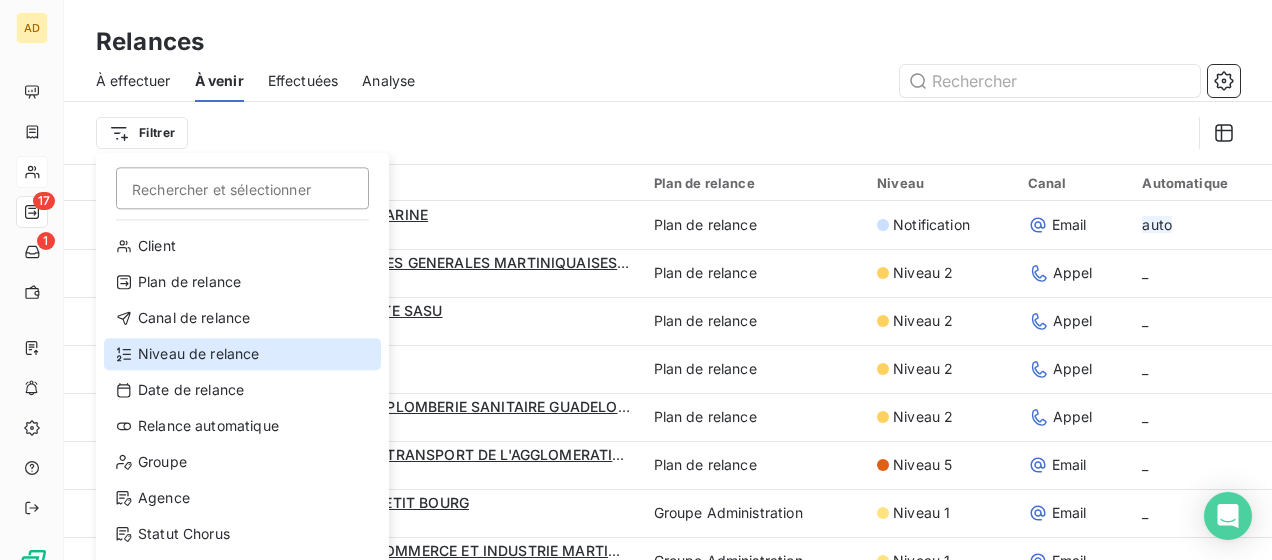 click on "Niveau de relance" at bounding box center [242, 354] 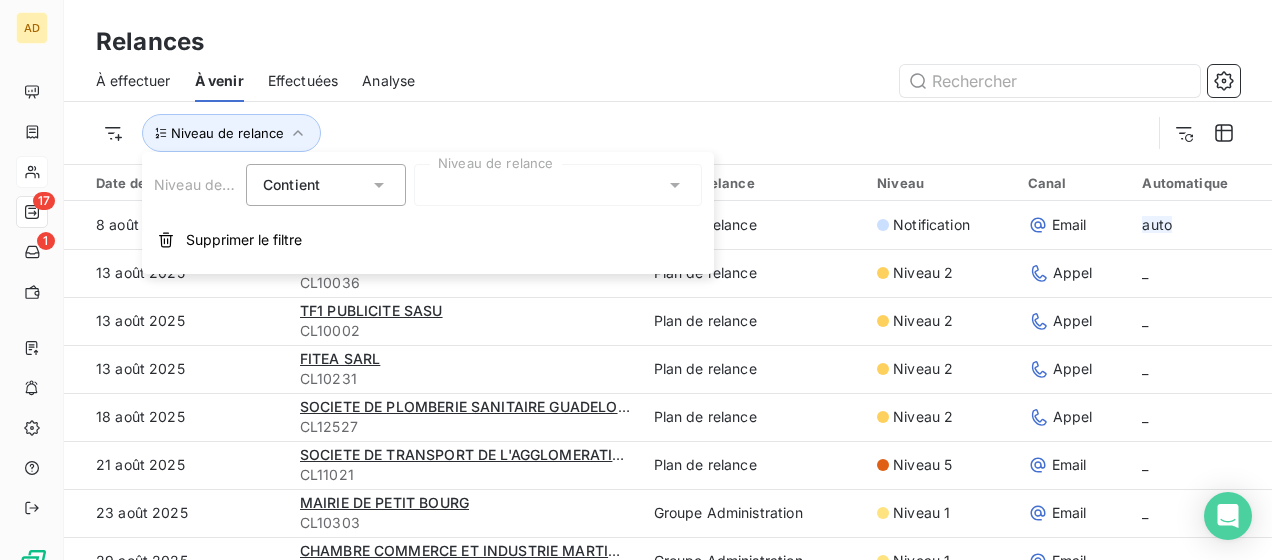 click 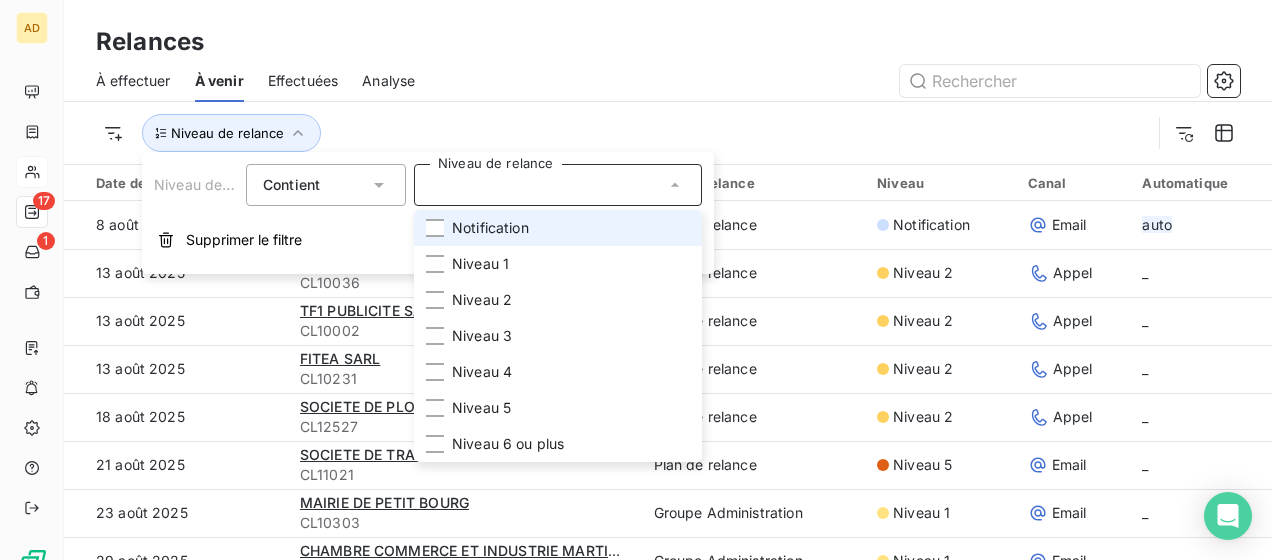 click on "Notification" at bounding box center [490, 228] 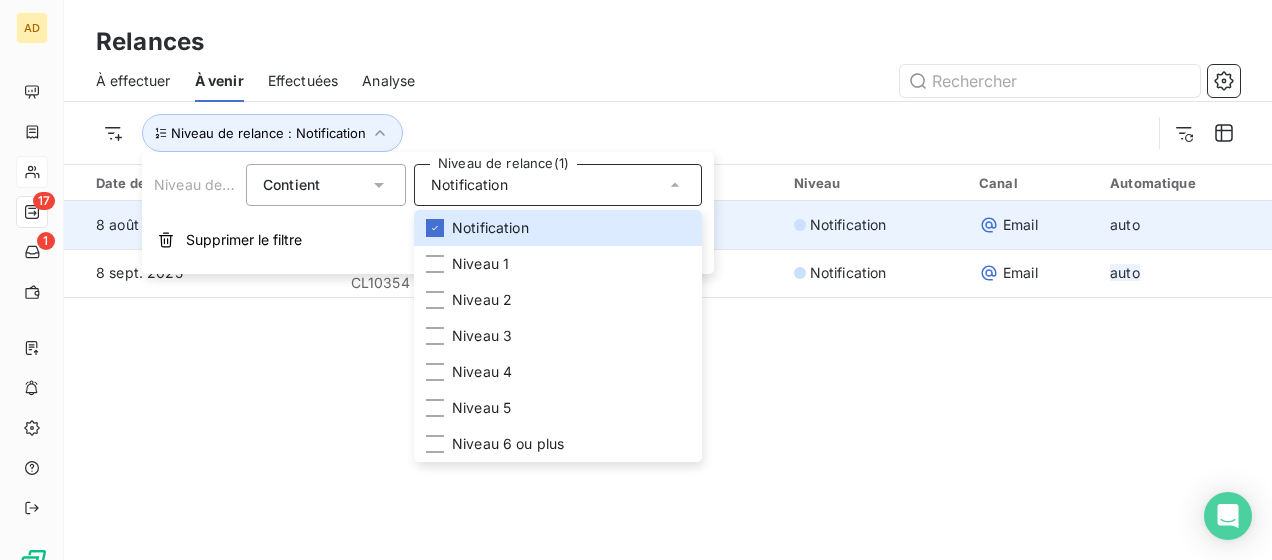 click on "Supprimer le filtre" at bounding box center (244, 240) 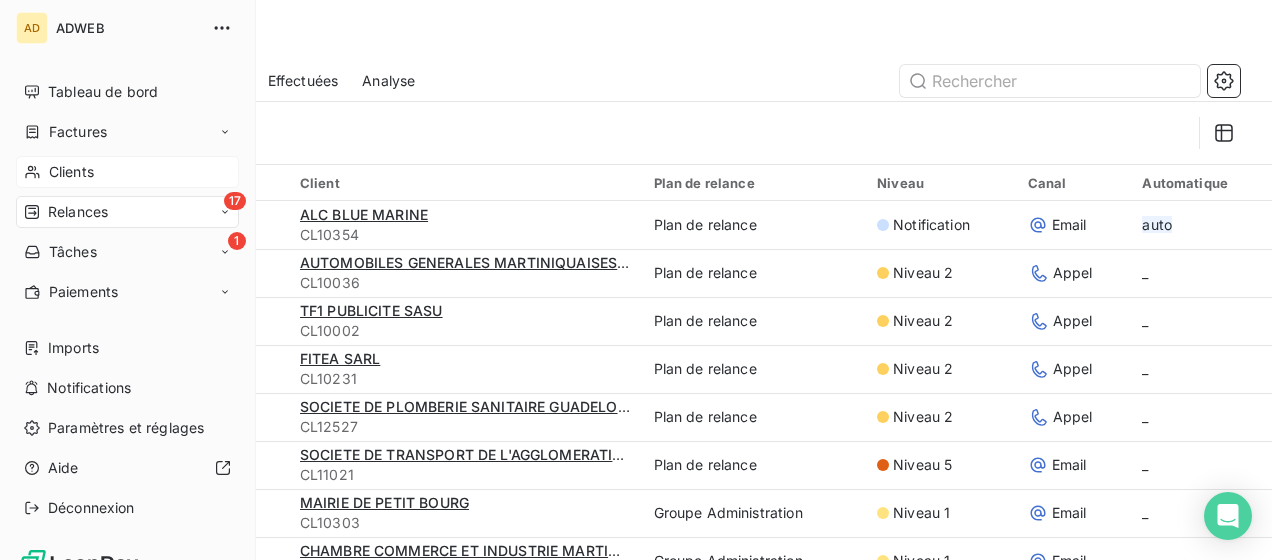 click on "Relances" at bounding box center [78, 212] 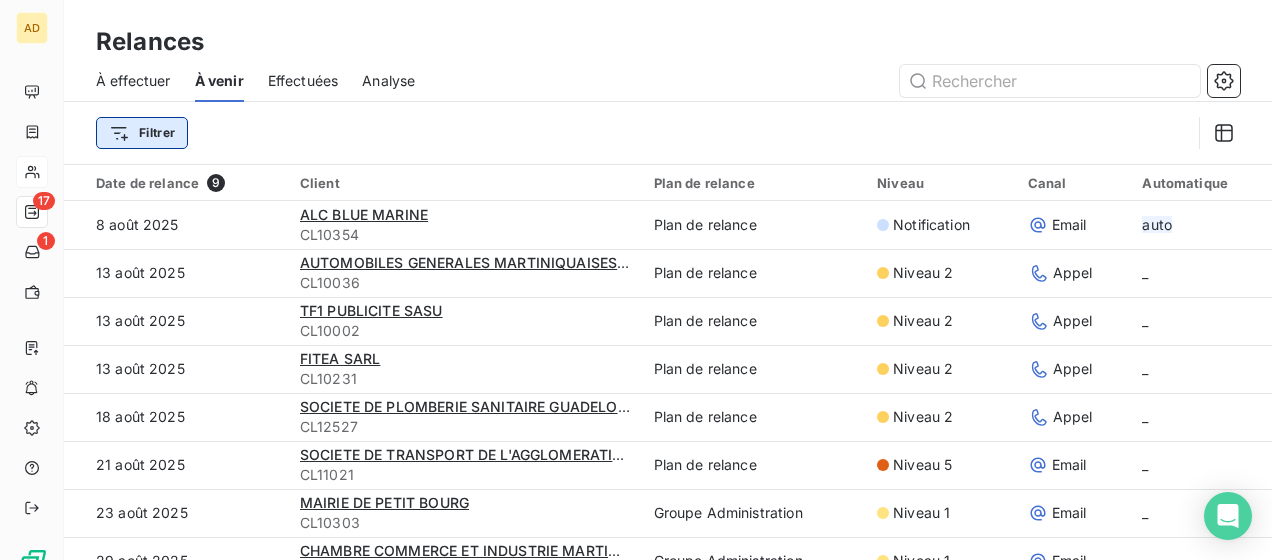 click on "AD [NUMBER] 1 Relances À effectuer À venir Effectuées Analyse Filtrer Date de relance [NUMBER] Client Plan de relance Niveau Canal Automatique [DATE] [COMPANY_NAME] [ID] Plan de relance Notification Email auto [DATE] [COMPANY_NAME] SARL [ID] Plan de relance Niveau [NUMBER] Appel _ [DATE] [COMPANY_NAME] SASU [ID] Plan de relance Niveau [NUMBER] Appel _ [DATE] [COMPANY_NAME] - [COMPANY_NAME] [ID] Plan de relance Niveau [NUMBER] Appel _ [DATE] [COMPANY_NAME] [ID] Groupe Administration Niveau [NUMBER] Email _ [DATE] MAIRIE DE PETIT BOURG [ID] Groupe Administration Niveau [NUMBER] Email _ [DATE] [COMPANY_NAME] (CCIM) [ID] Groupe Administration Niveau [NUMBER] Email _ [DATE] [COMPANY_NAME] Plan de relance Notification Email auto Lignes par page [NUMBER] Précédent 1 Suivant" at bounding box center (636, 280) 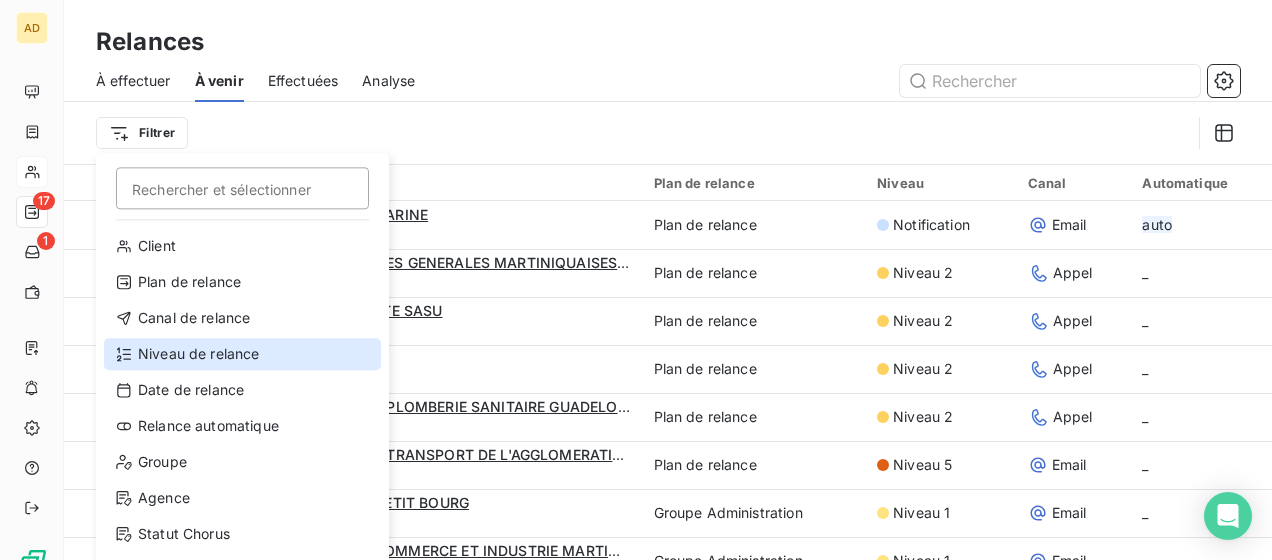 click on "Niveau de relance" at bounding box center [242, 354] 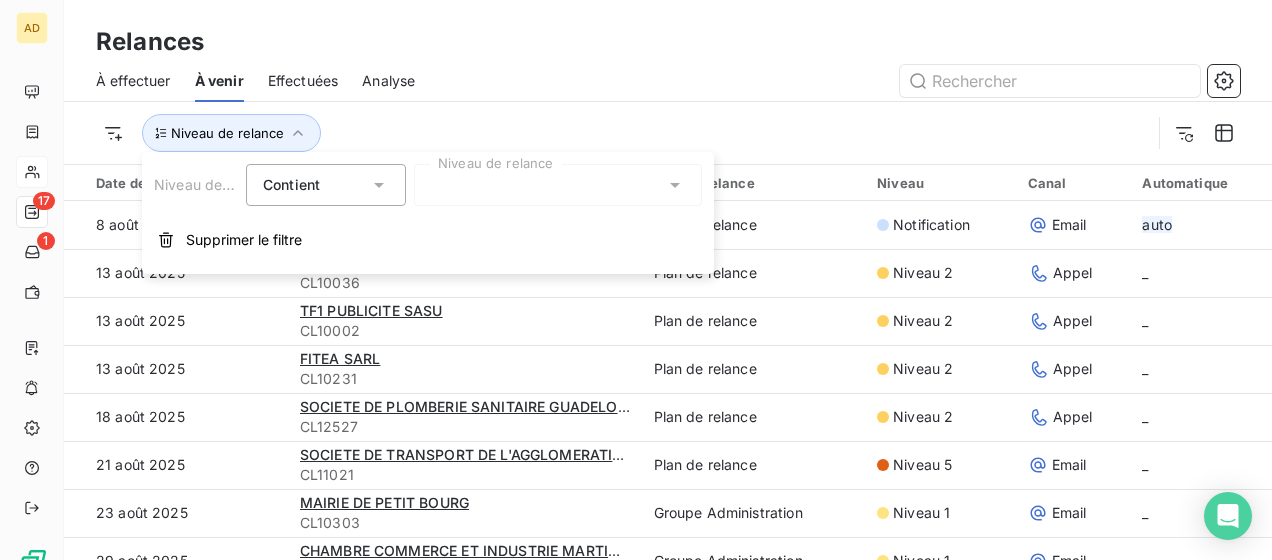 click 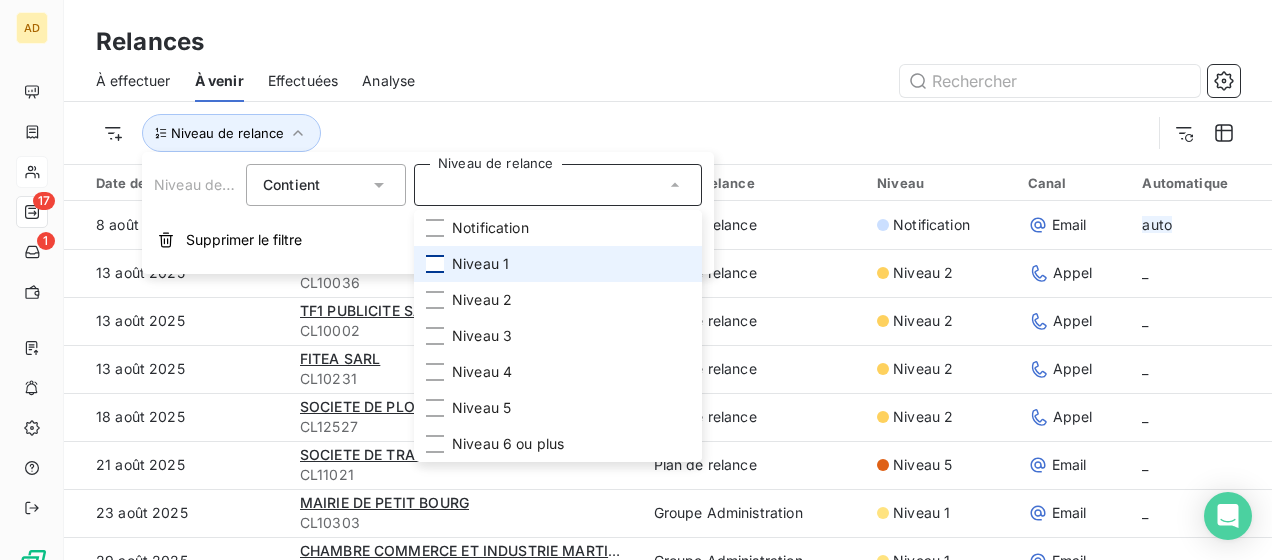 click at bounding box center (435, 264) 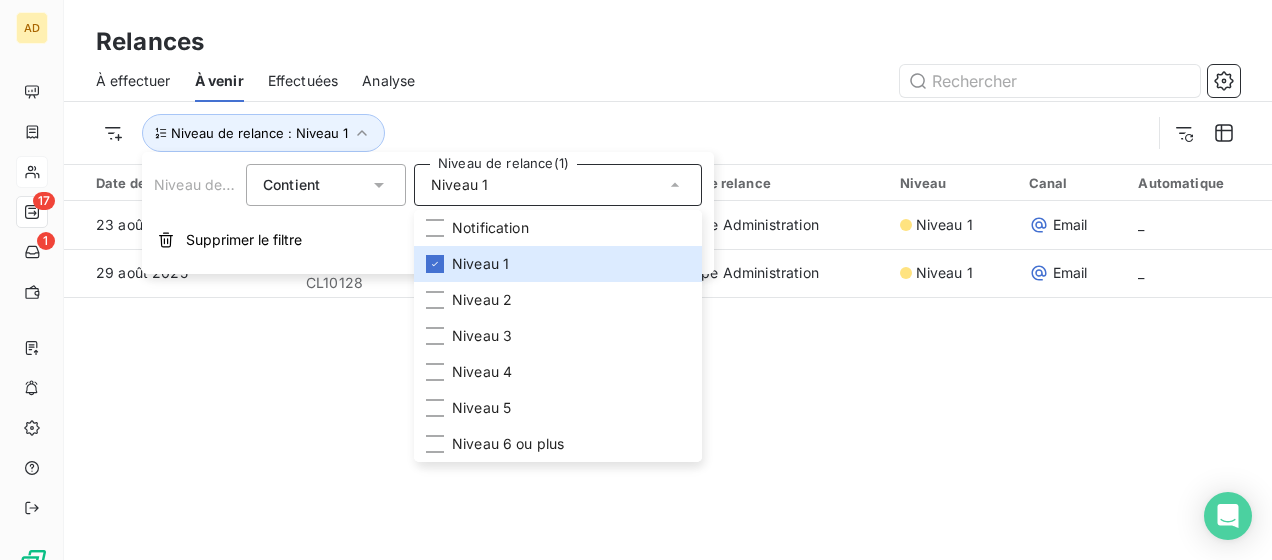 click on "Date de relance [NUMBER] Client Plan de relance Niveau Canal Automatique [DATE] MAIRIE DE PETIT BOURG [ID] Groupe Administration Niveau [NUMBER] Email _ [DATE] CHAMBRE COMMERCE ET INDUSTRIE MARTINIQUE (CCIM) [ID] Groupe Administration Niveau [NUMBER] Email _" at bounding box center [668, 265] 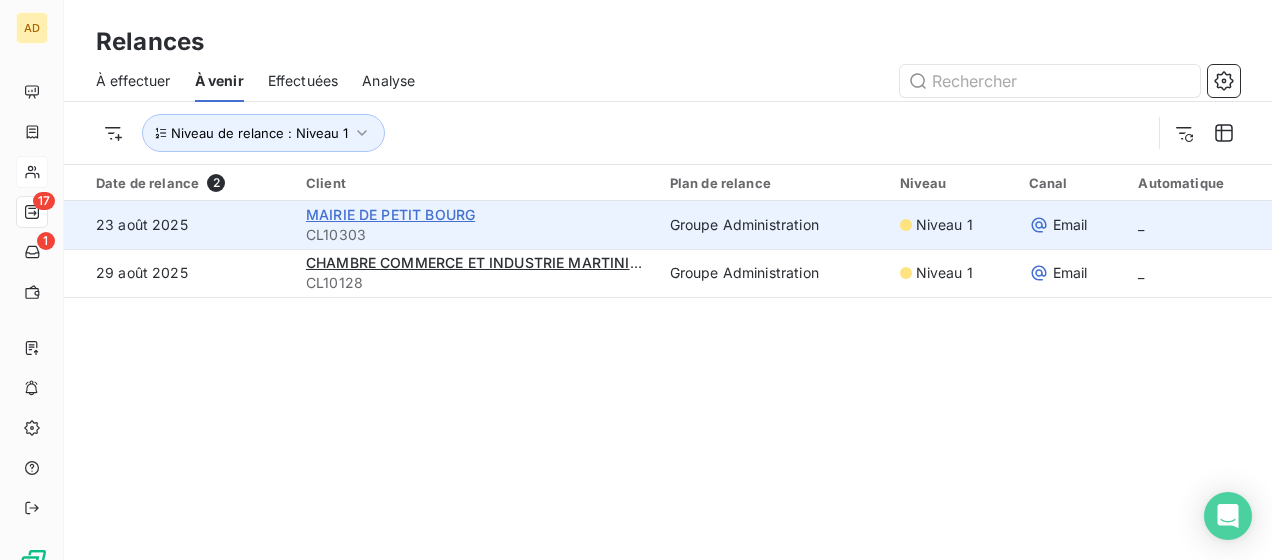 click on "MAIRIE DE PETIT BOURG" at bounding box center (390, 214) 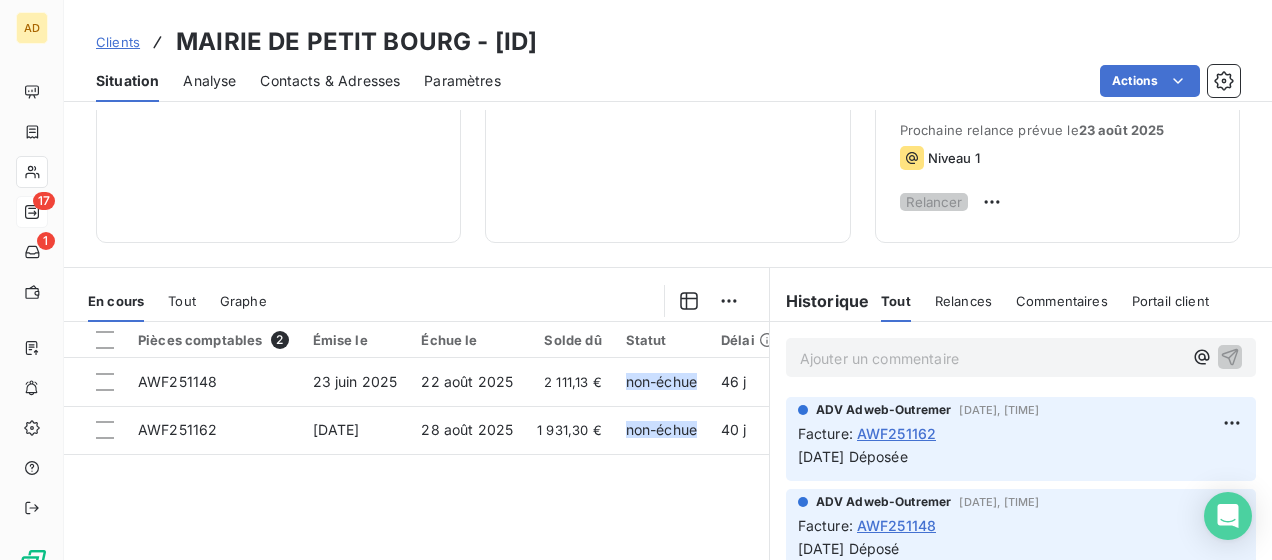 scroll, scrollTop: 500, scrollLeft: 0, axis: vertical 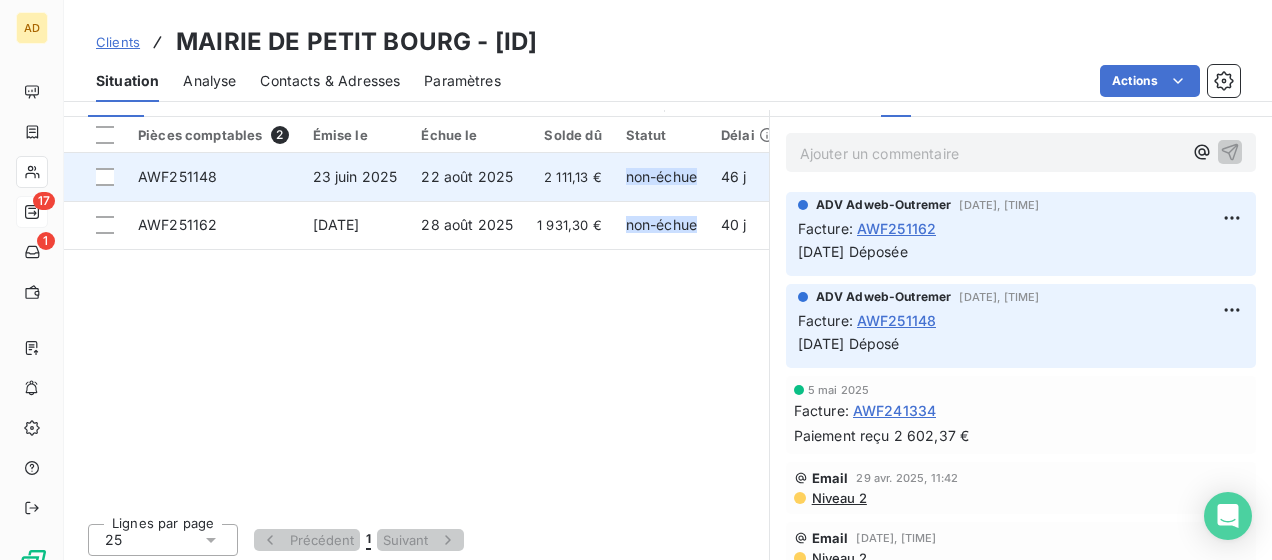 click on "22 août 2025" at bounding box center [467, 177] 